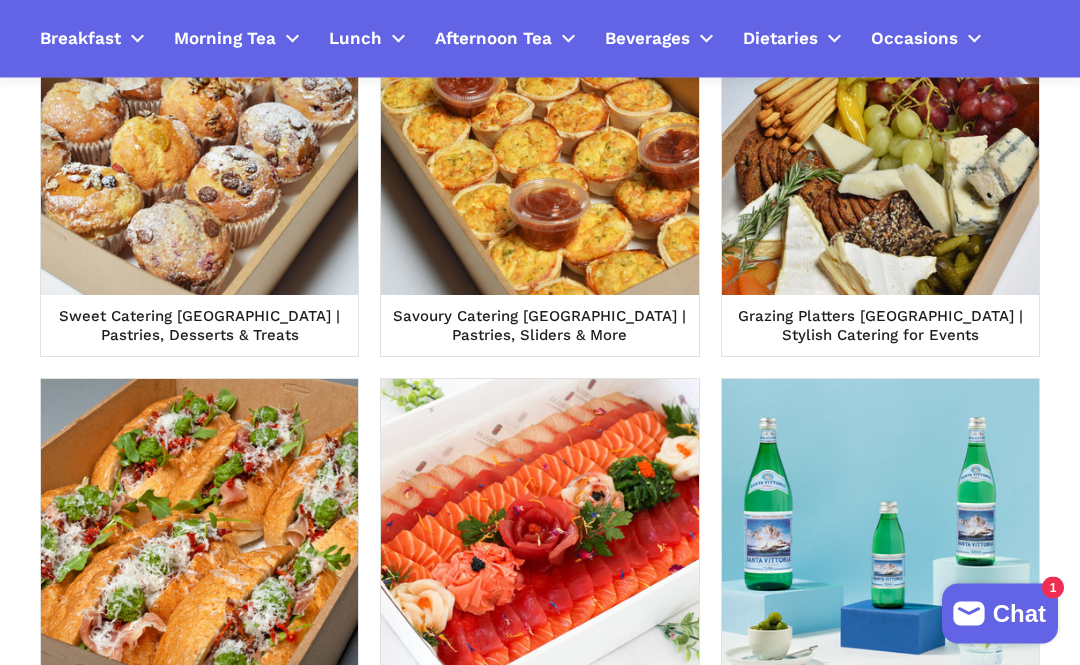 scroll, scrollTop: 1142, scrollLeft: 0, axis: vertical 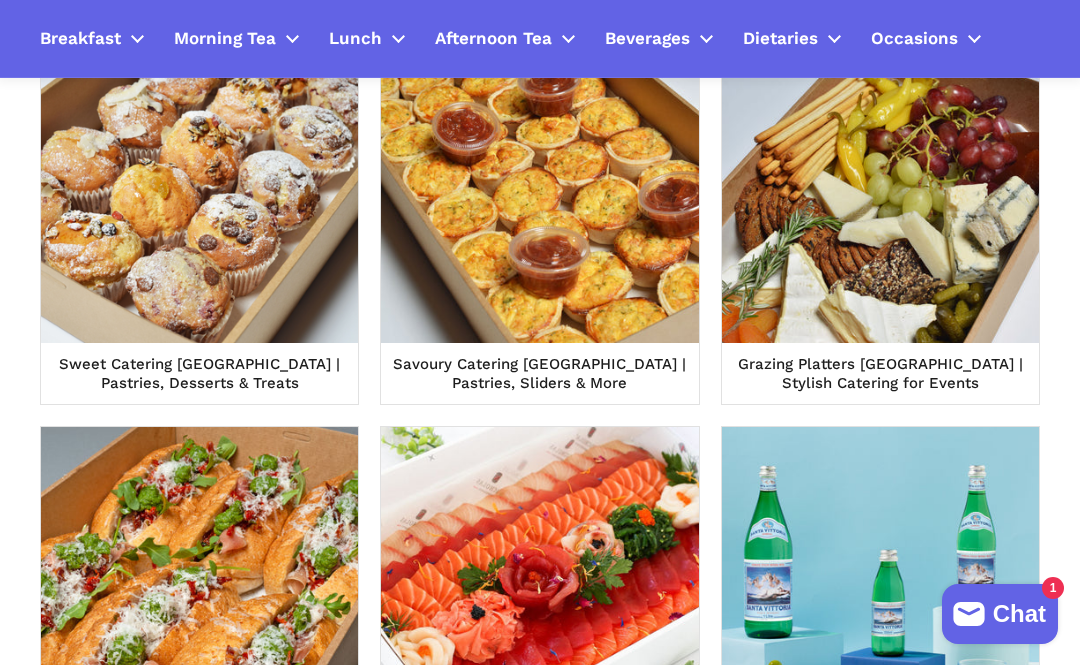 click at bounding box center [539, 183] 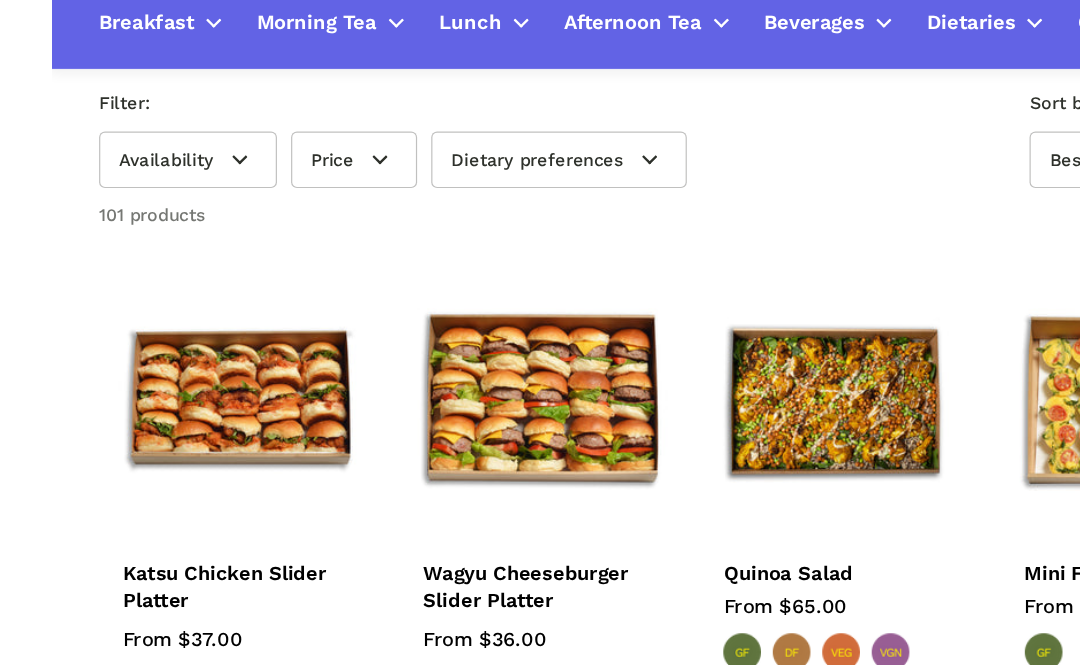 scroll, scrollTop: 295, scrollLeft: 0, axis: vertical 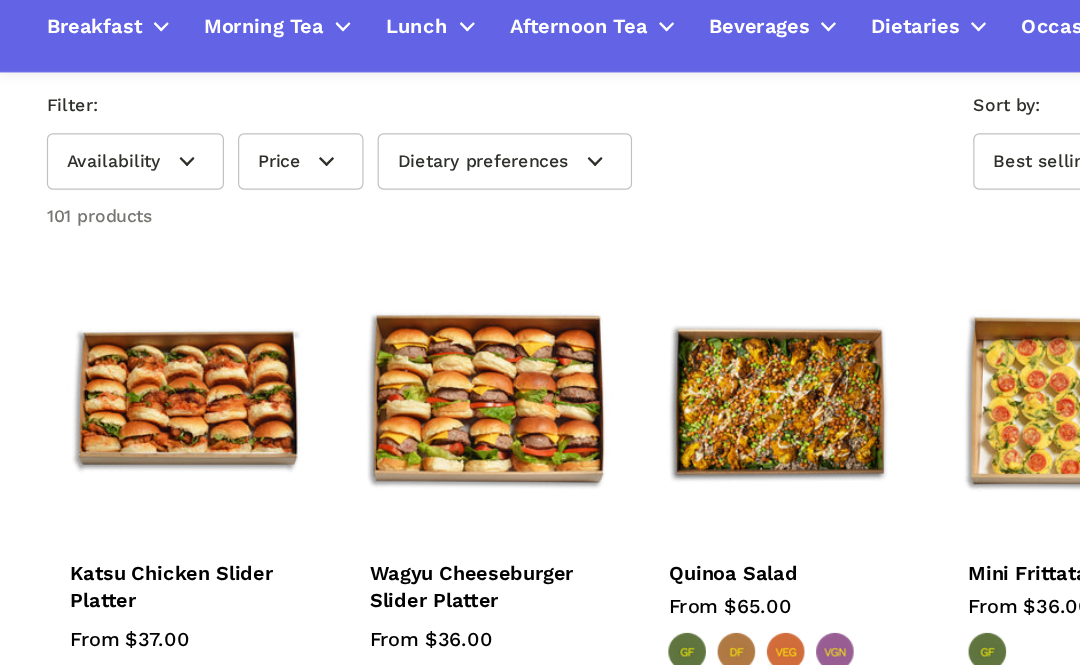 click at bounding box center (412, 358) 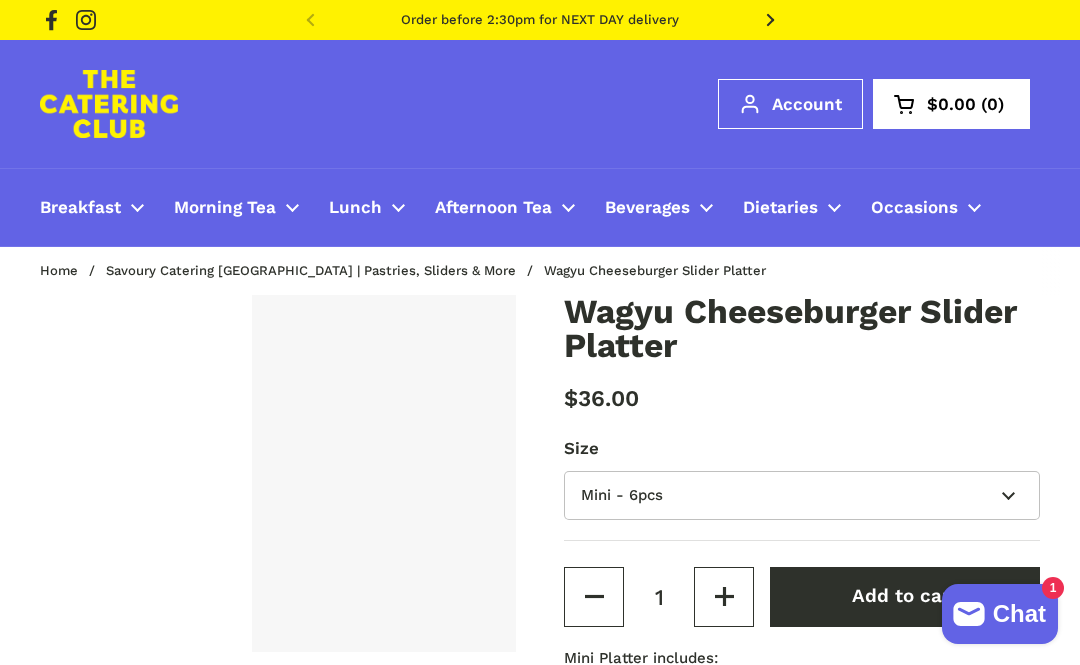 scroll, scrollTop: 0, scrollLeft: 0, axis: both 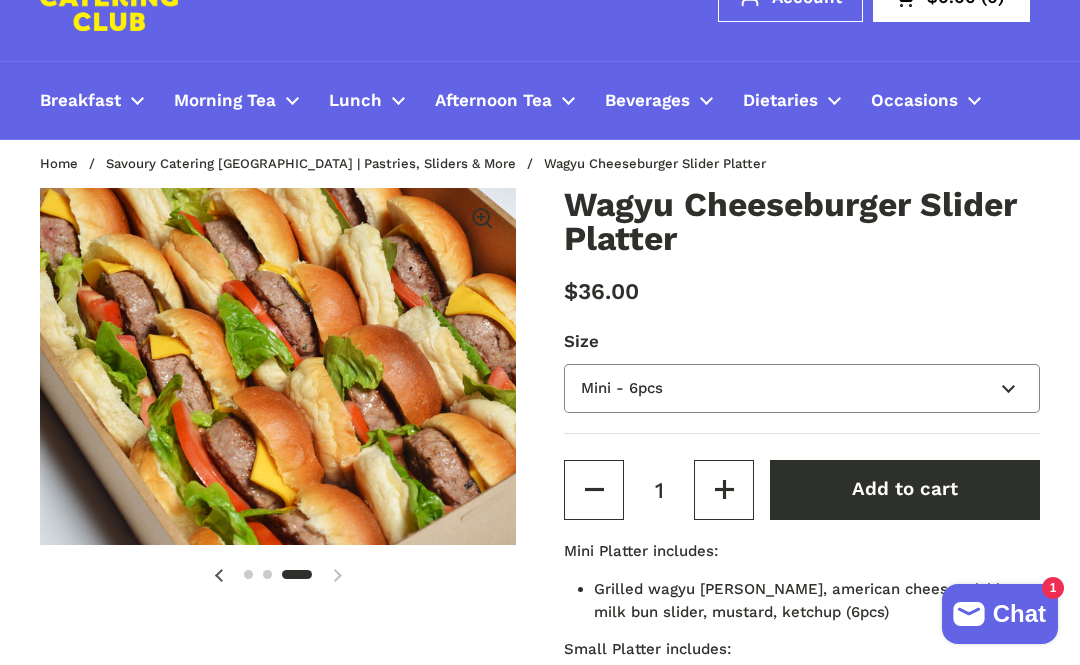 click on "Mini - 6pcs
Small - 15pcs
Large - 30pcs" at bounding box center (802, 388) 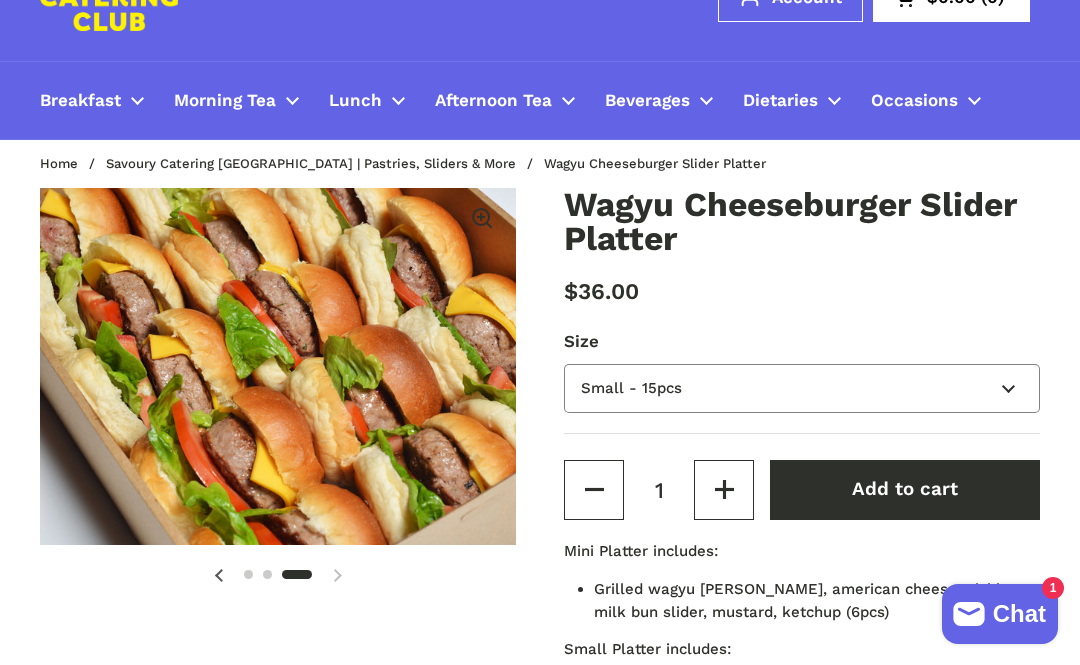 type 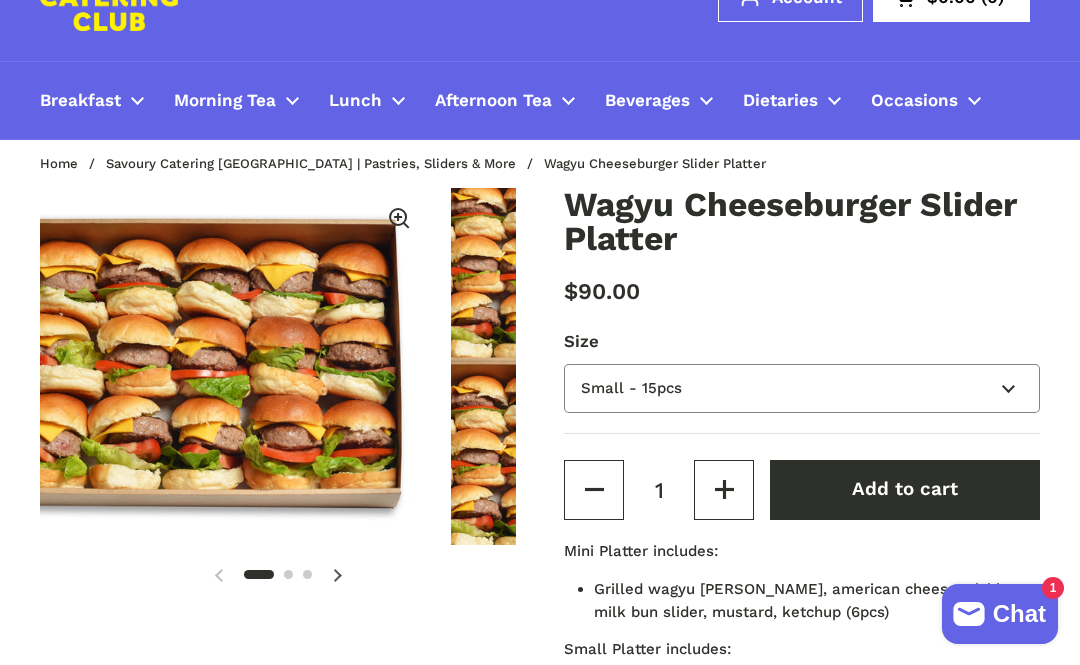 scroll, scrollTop: 0, scrollLeft: 0, axis: both 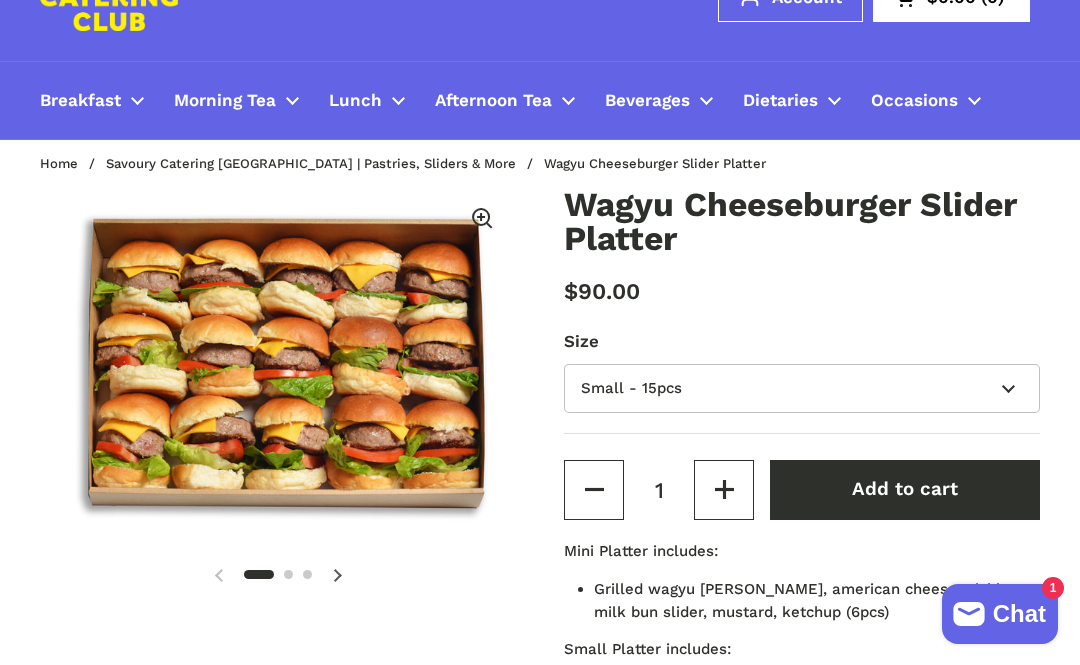click on "Add to cart" at bounding box center (905, 489) 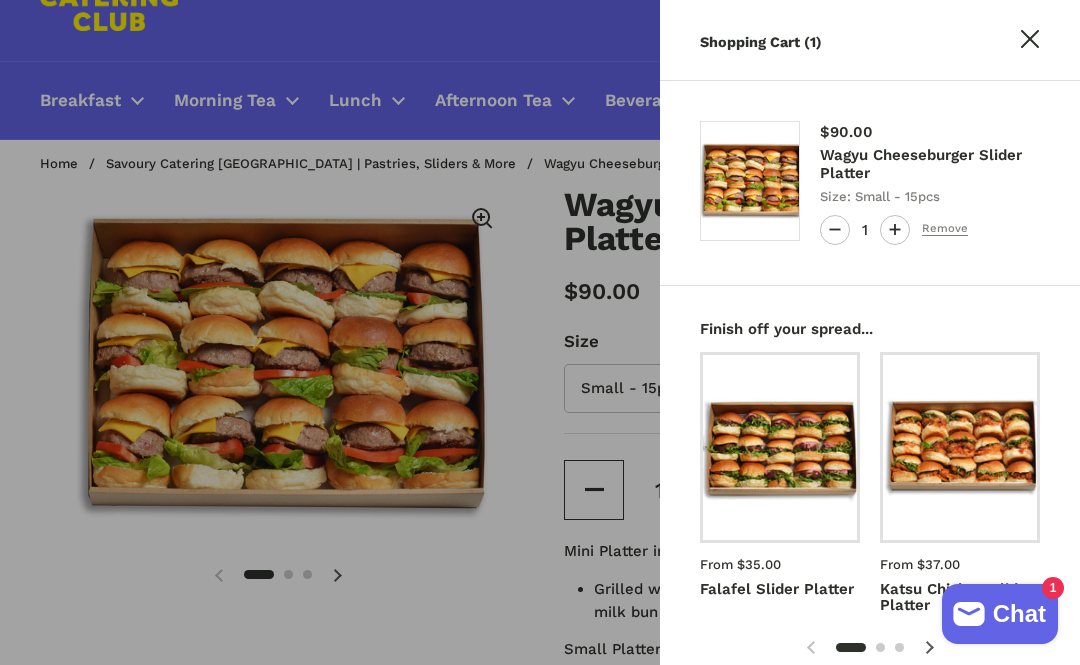 click on "Close sidebar" at bounding box center (1030, 42) 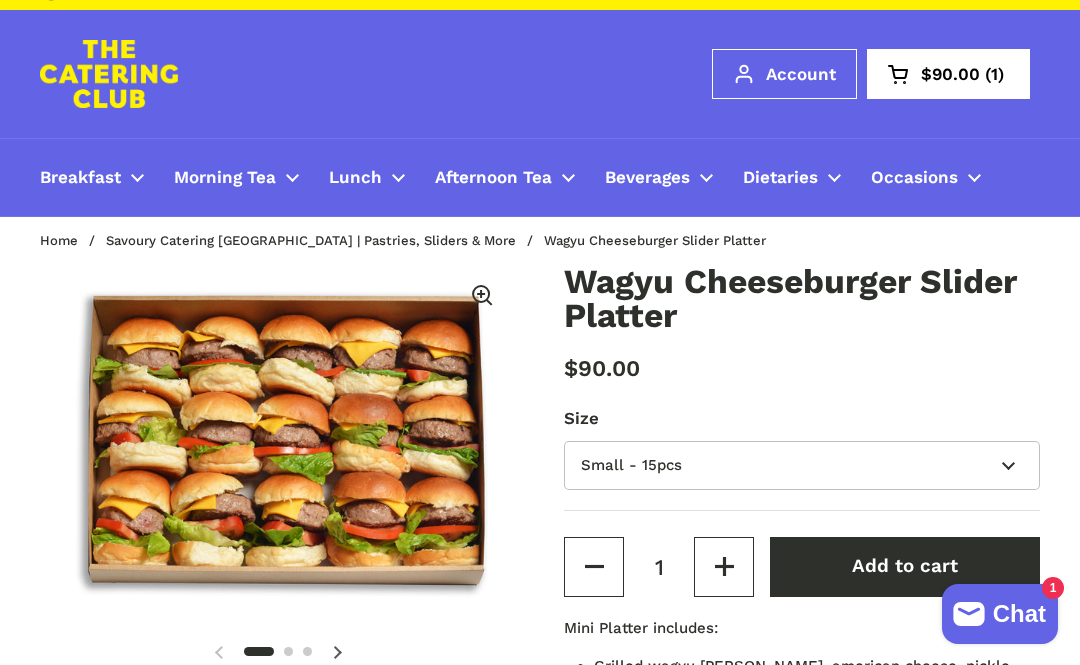scroll, scrollTop: 31, scrollLeft: 0, axis: vertical 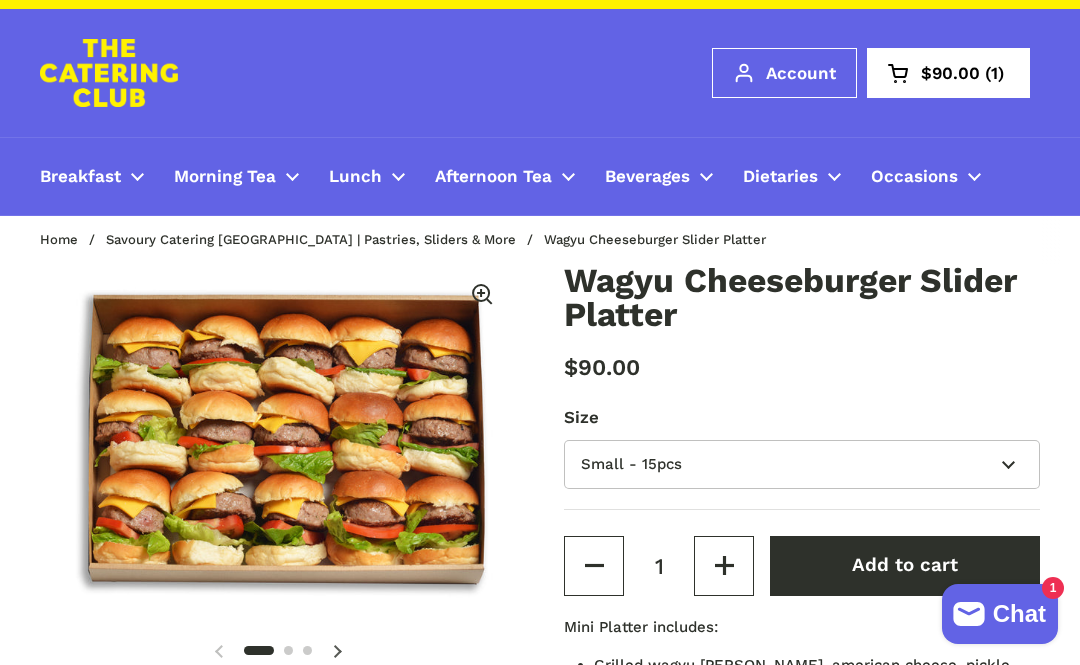 click on "Open cart
$90.00
1" at bounding box center [948, 73] 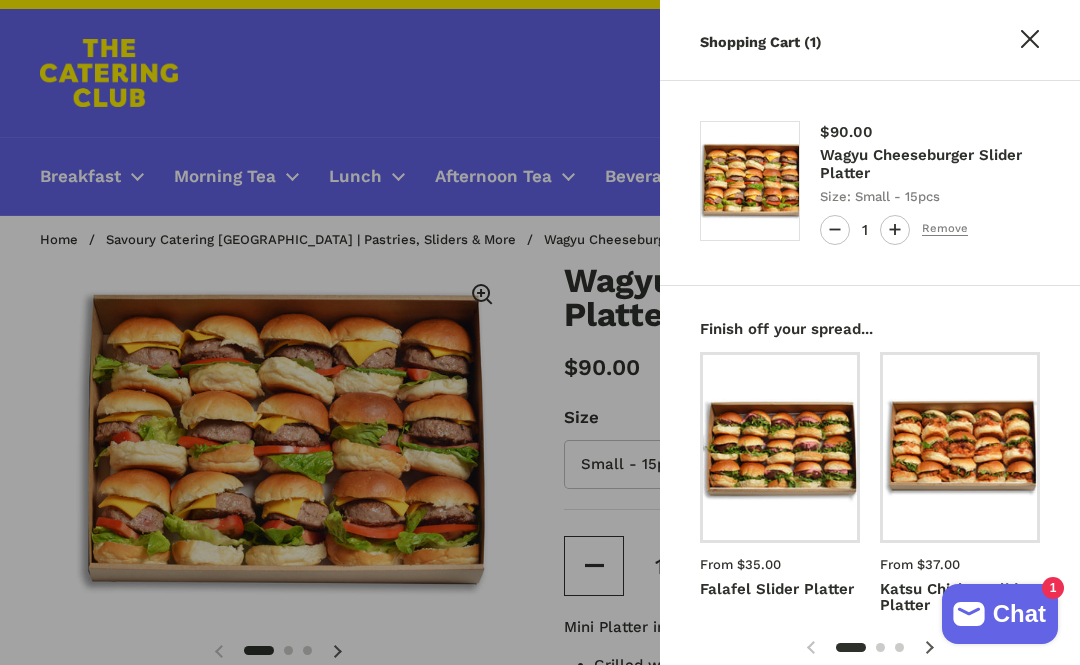 click on "Remove" at bounding box center (945, 229) 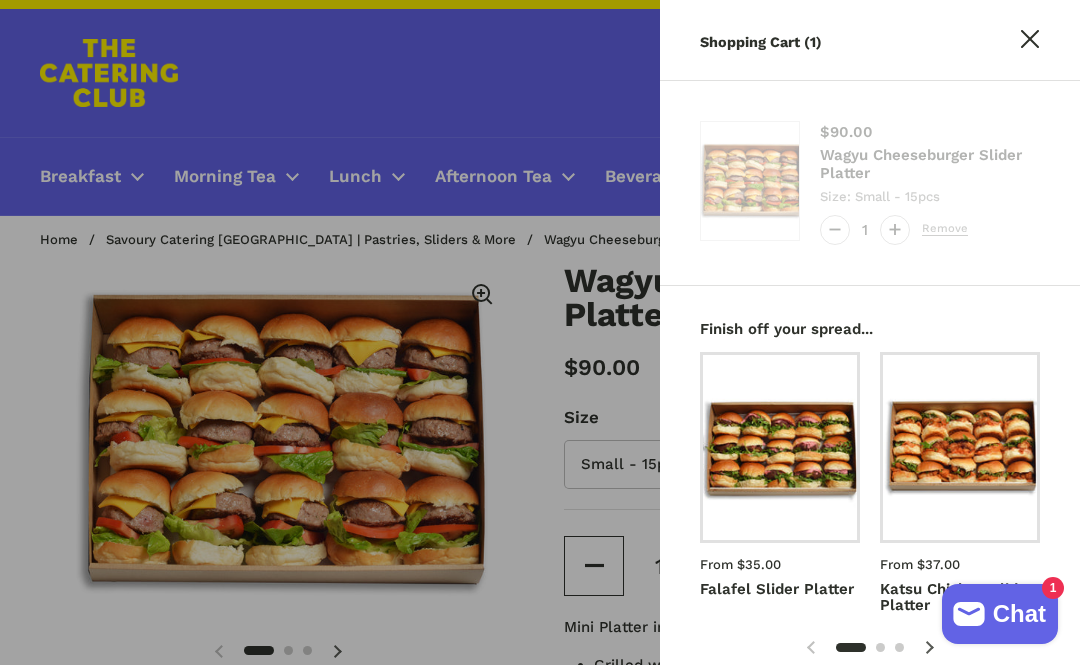 click 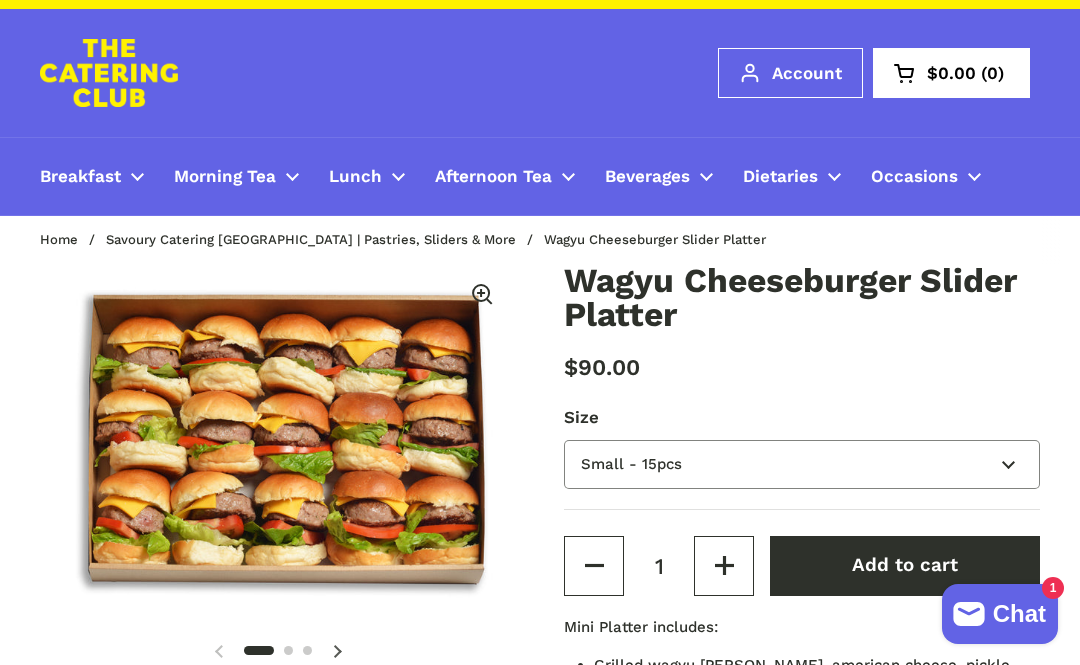 click on "Mini - 6pcs
Small - 15pcs
Large - 30pcs" at bounding box center [802, 464] 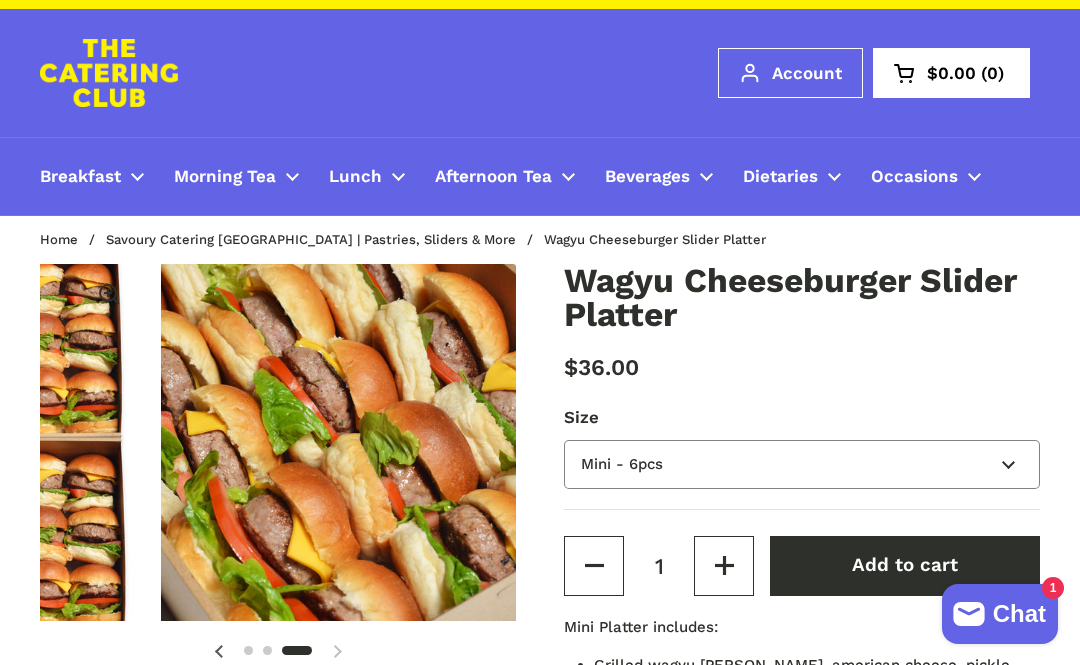 scroll, scrollTop: 0, scrollLeft: 988, axis: horizontal 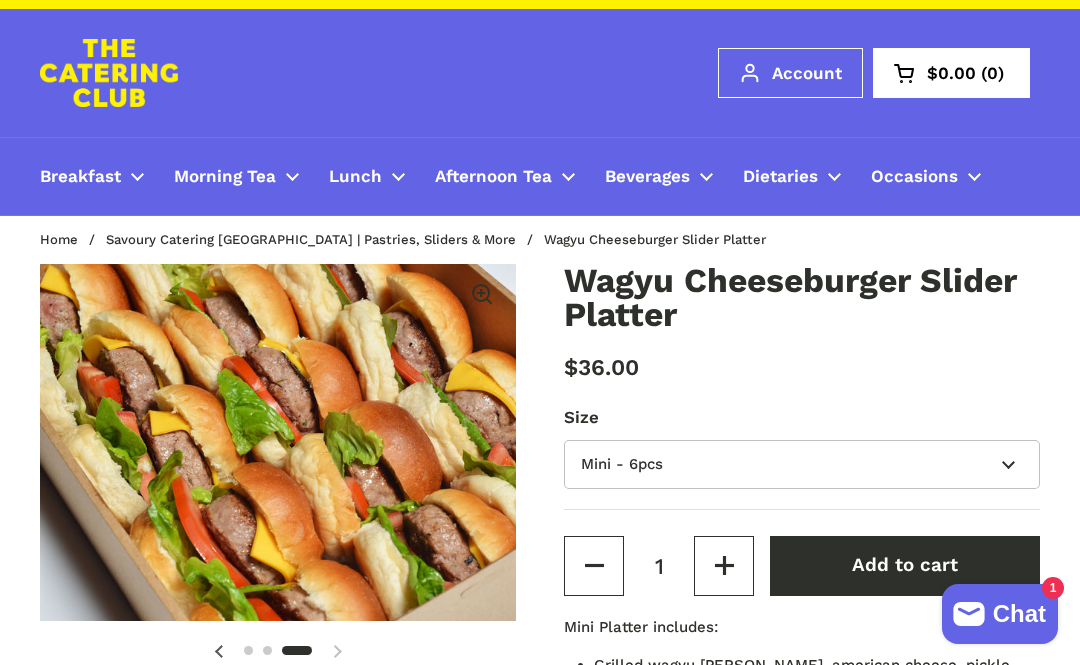click on "Add to cart" at bounding box center (905, 566) 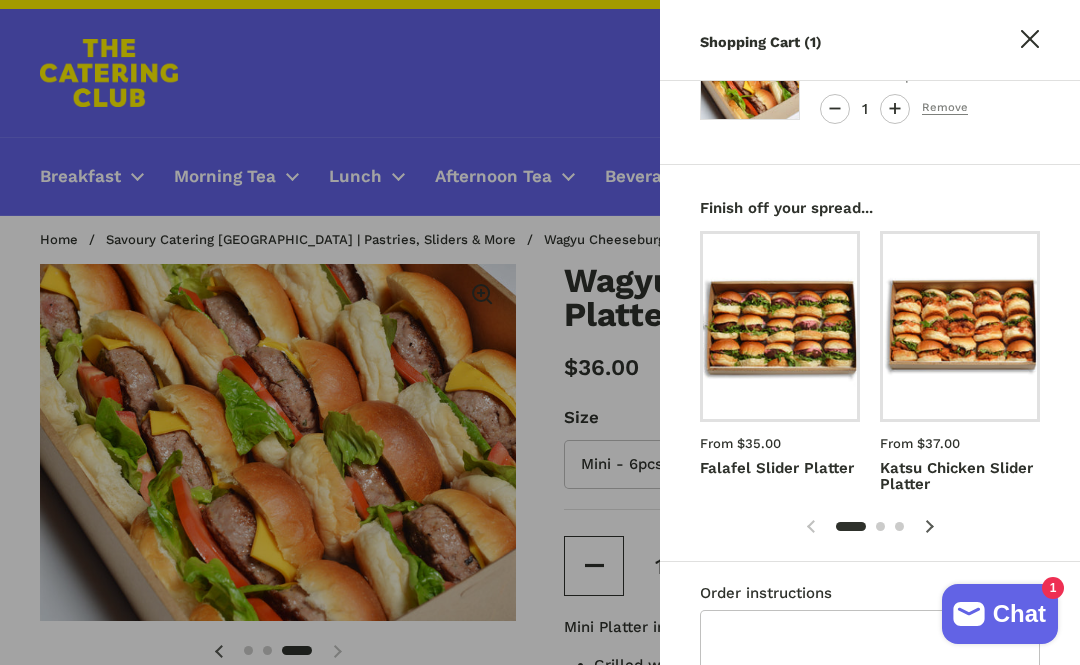 scroll, scrollTop: 157, scrollLeft: 0, axis: vertical 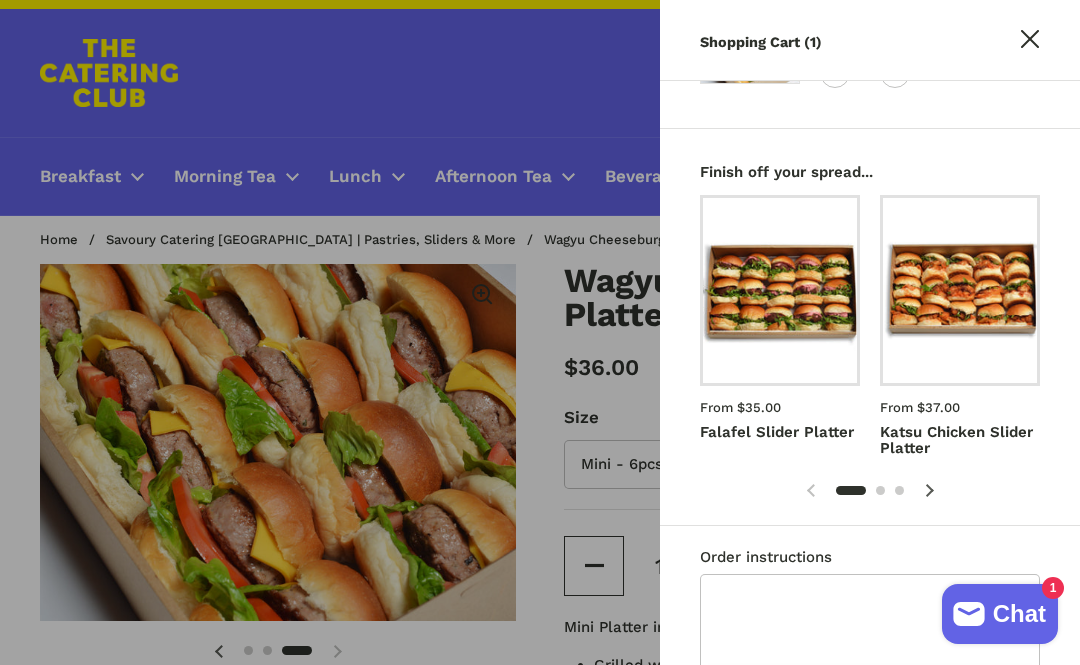 click 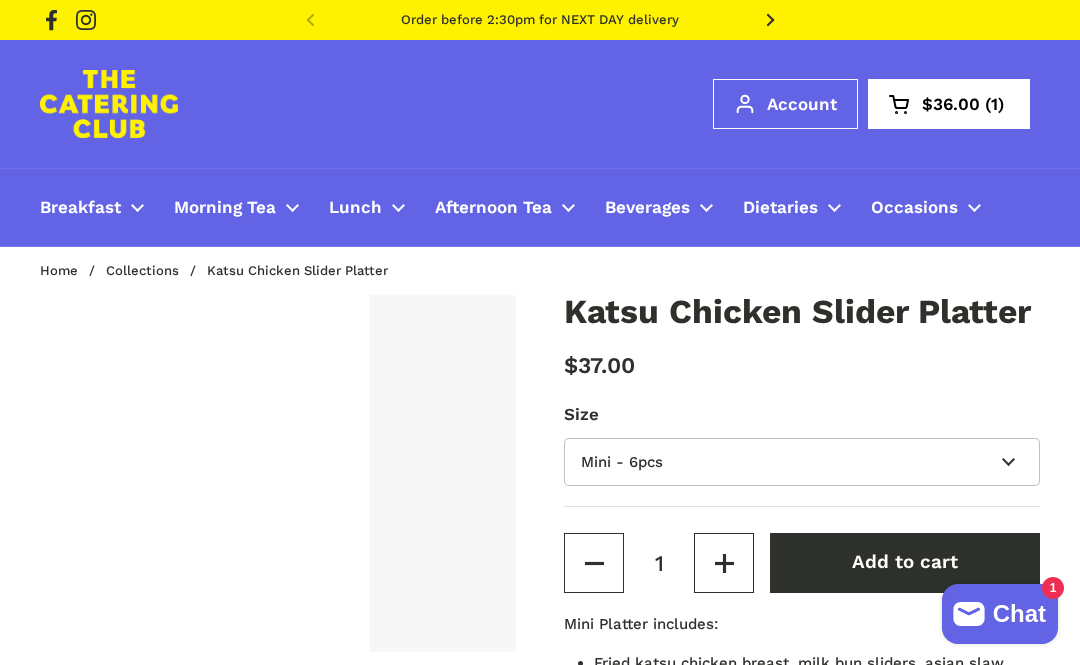 scroll, scrollTop: 0, scrollLeft: 0, axis: both 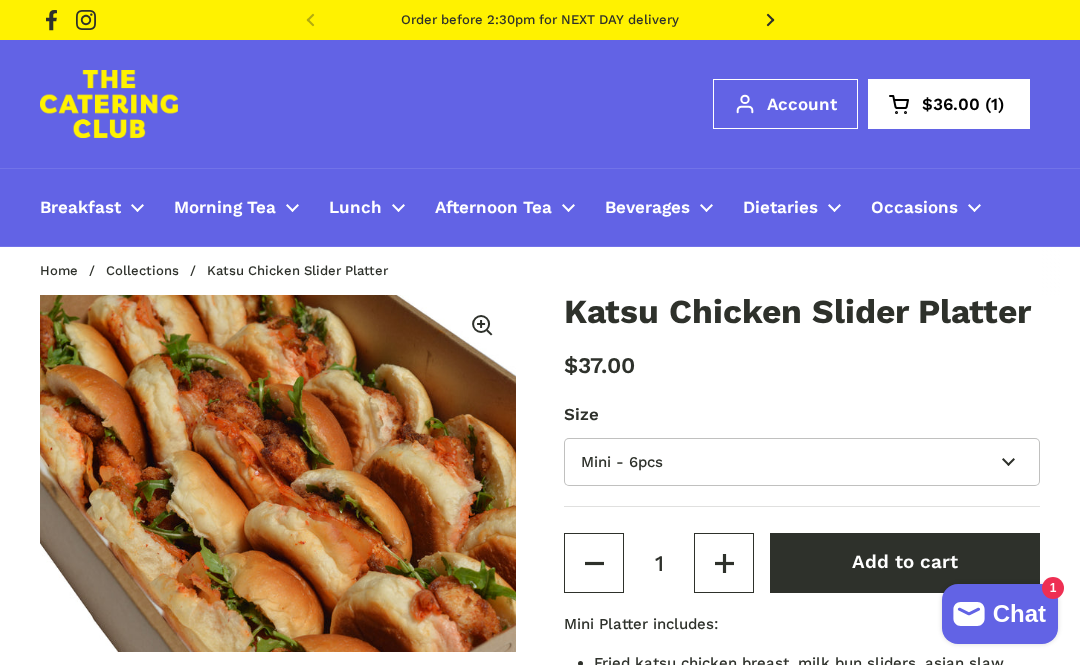 click on "Add to cart" at bounding box center [905, 562] 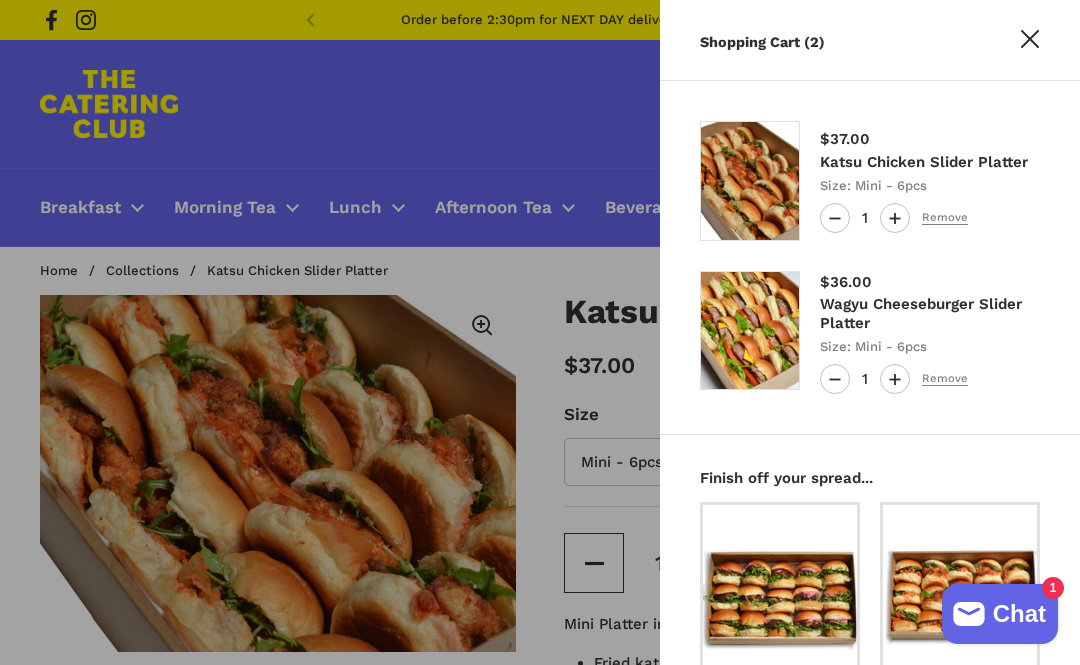 type 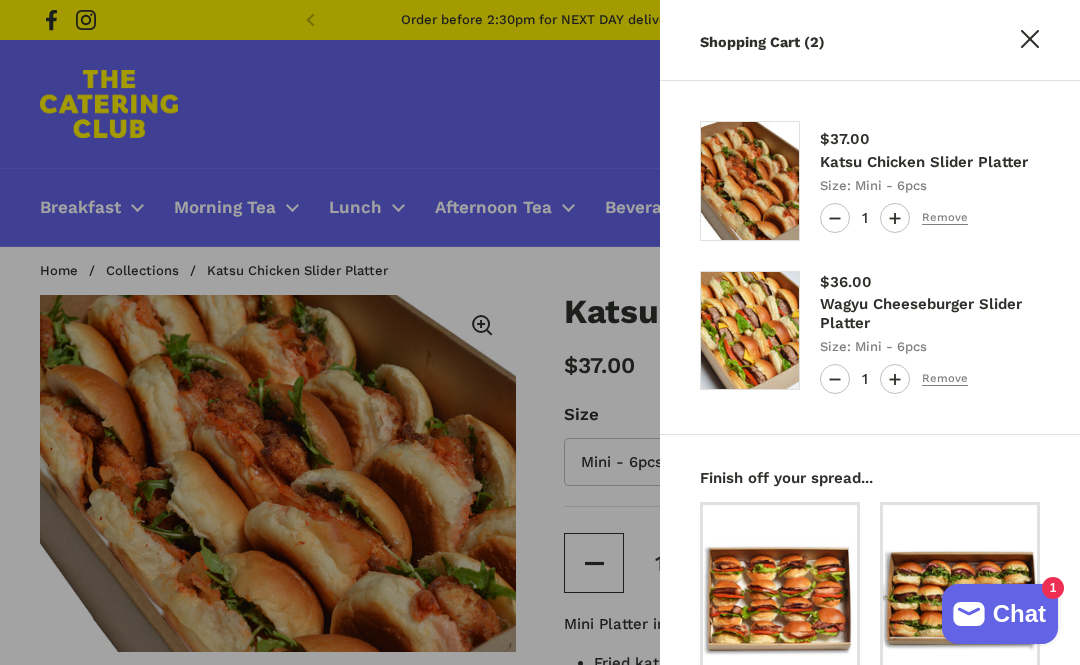 click 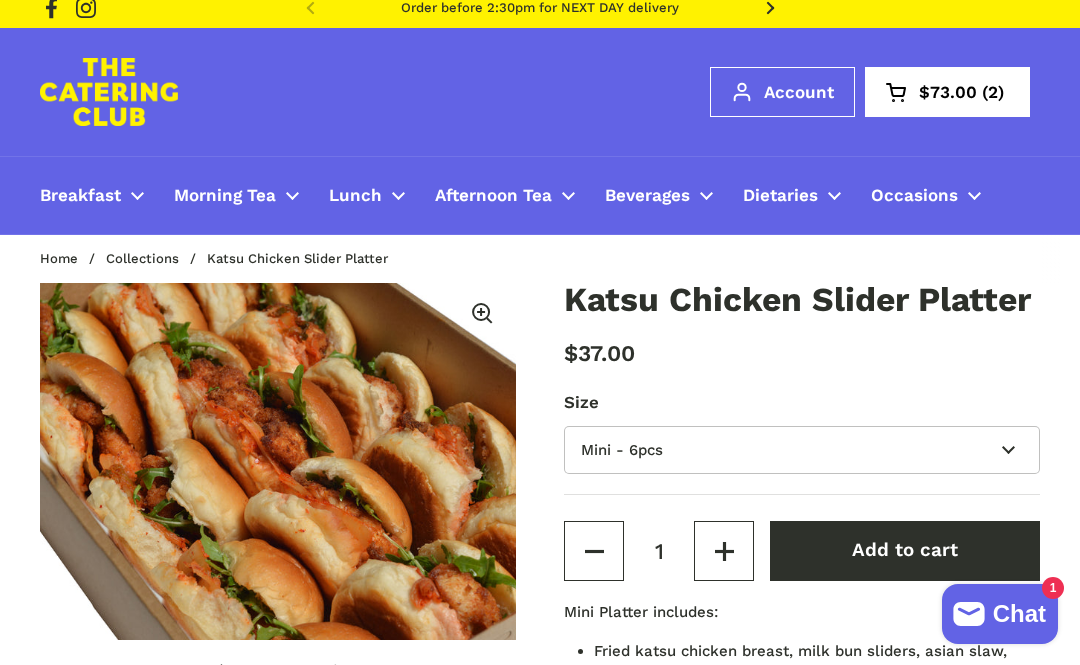 scroll, scrollTop: 0, scrollLeft: 0, axis: both 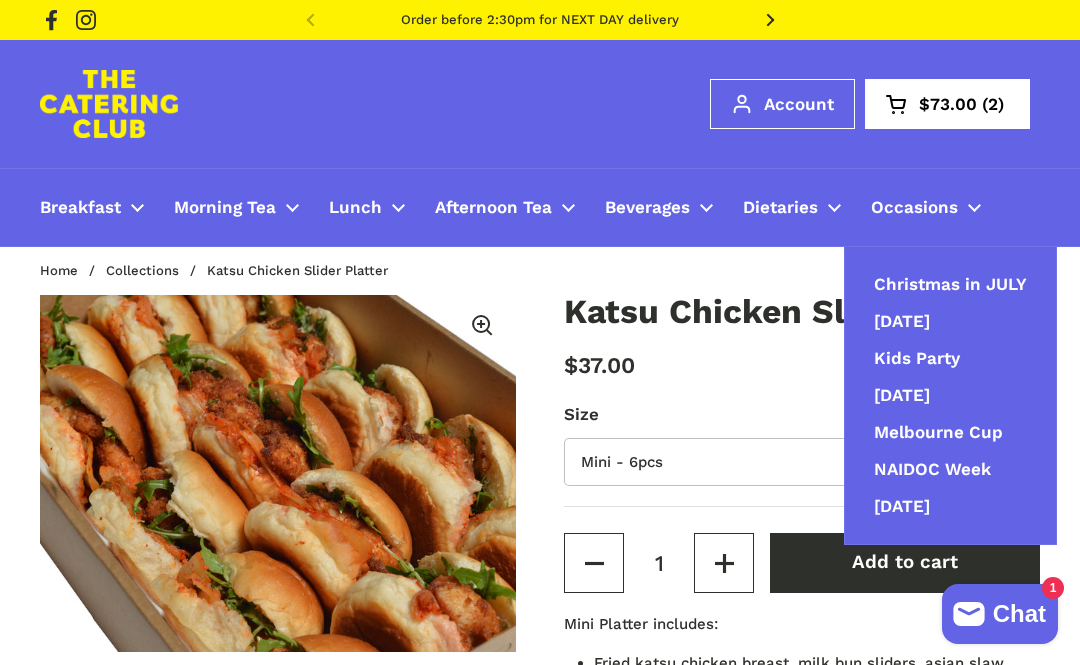 click on "Katsu Chicken Slider Platter $37.00
Size
Mini - 6pcs
Small - 15pcs
Large - 30pcs
Quantity
1
Add to cart
Mini Platter includes:
Fried katsu chicken breast, milk bun sliders, asian slaw, chilli mayo (6pcs)
Small Platter includes:
Fried katsu chicken breast, milk bun sliders, asian slaw, chilli mayo (15pcs)
Large Platter includes:
Fried katsu chicken breast, milk bun sliders, asian slaw, chilli mayo  (30pcs )
Note:" at bounding box center (802, 712) 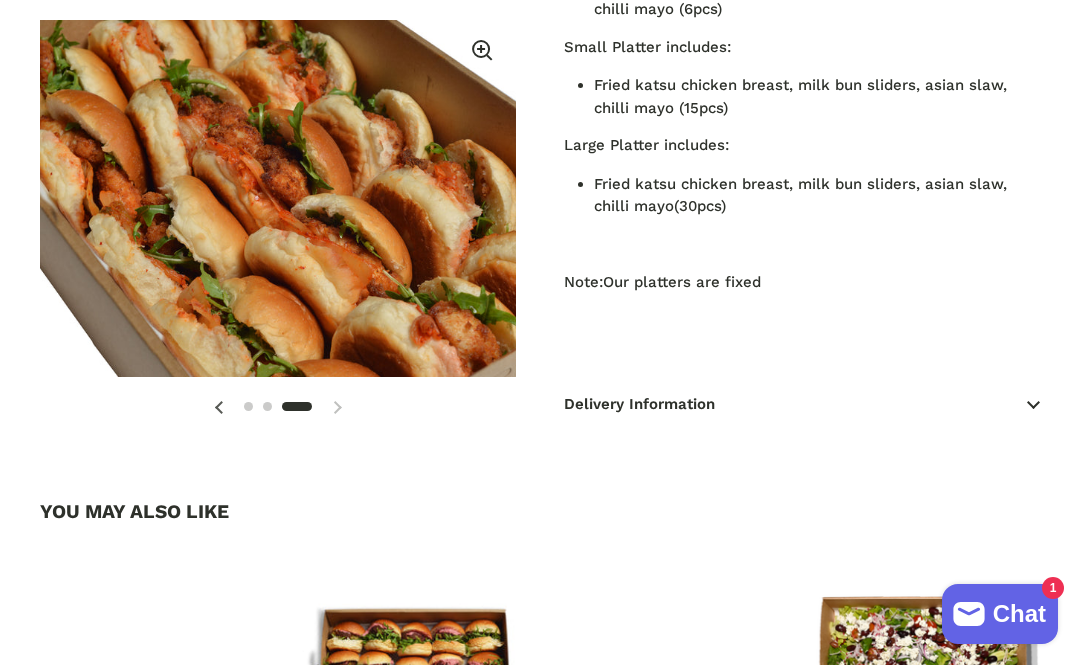 type 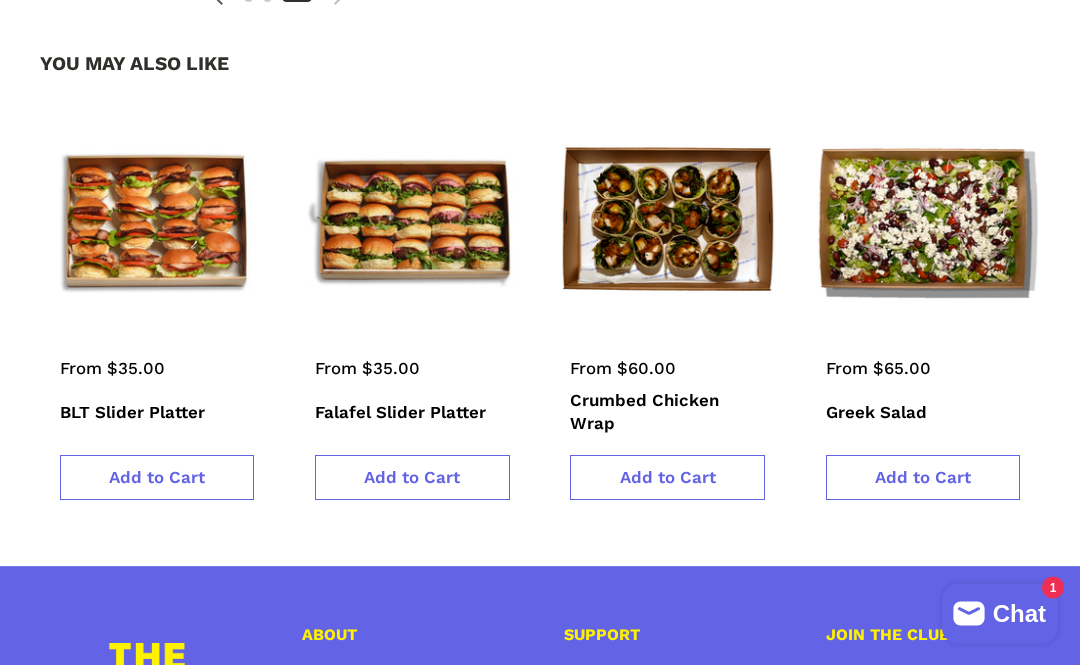 scroll, scrollTop: 1132, scrollLeft: 0, axis: vertical 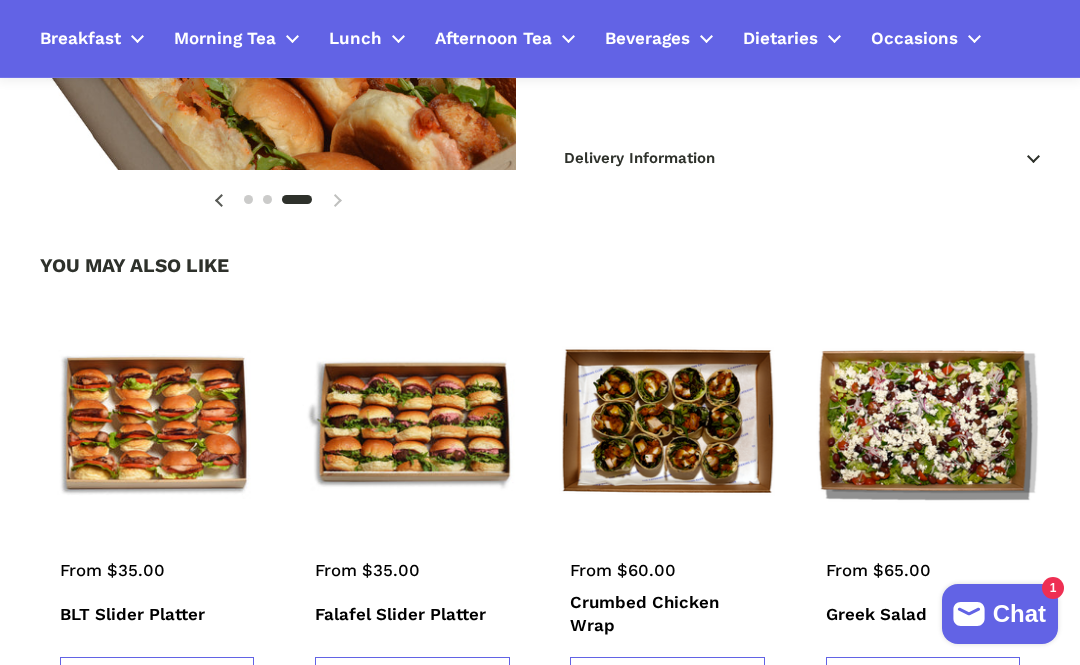 type 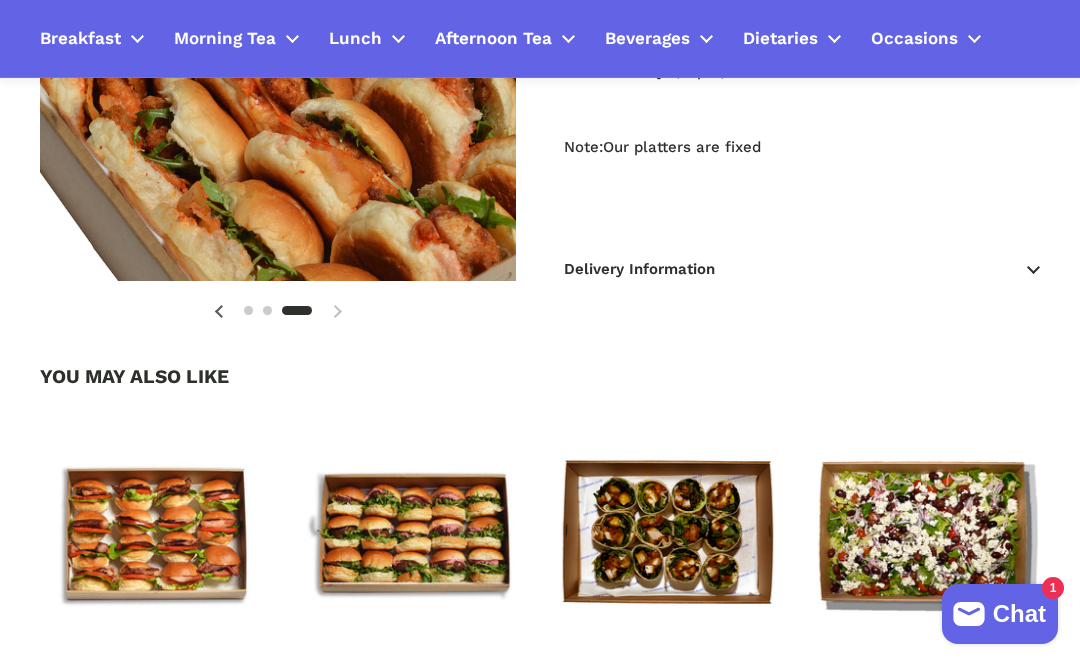 scroll, scrollTop: 738, scrollLeft: 0, axis: vertical 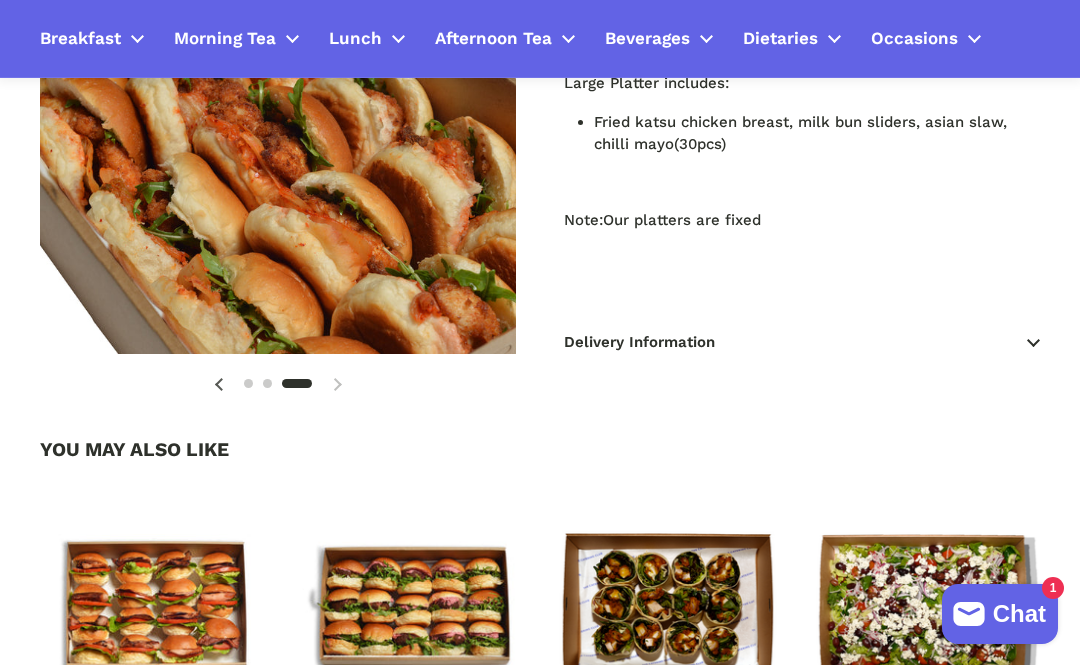 click 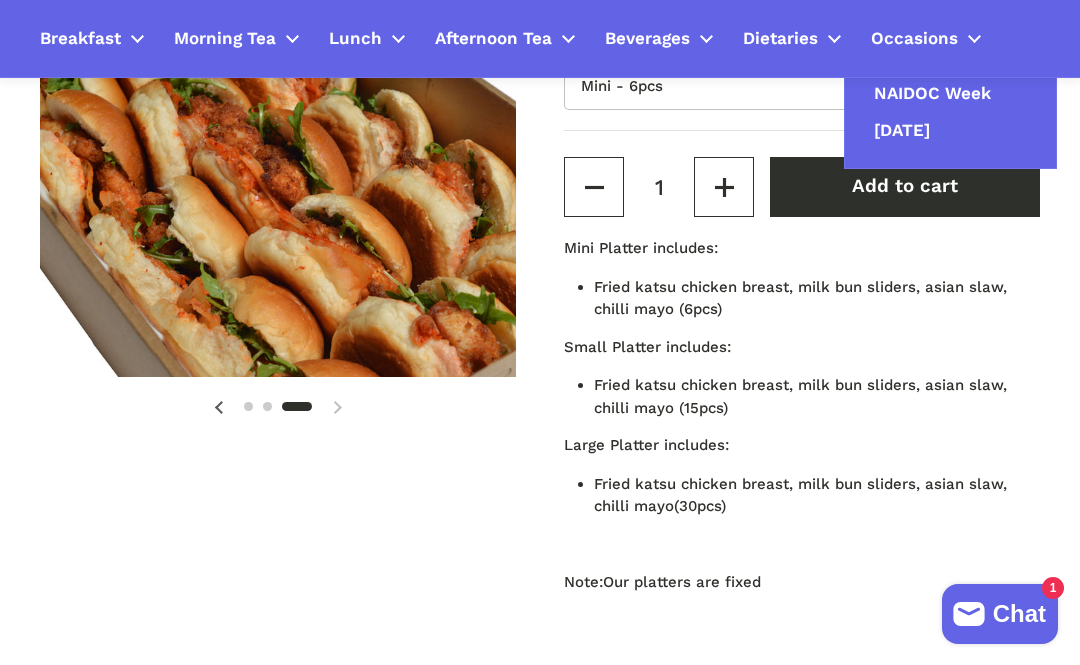 scroll, scrollTop: 377, scrollLeft: 0, axis: vertical 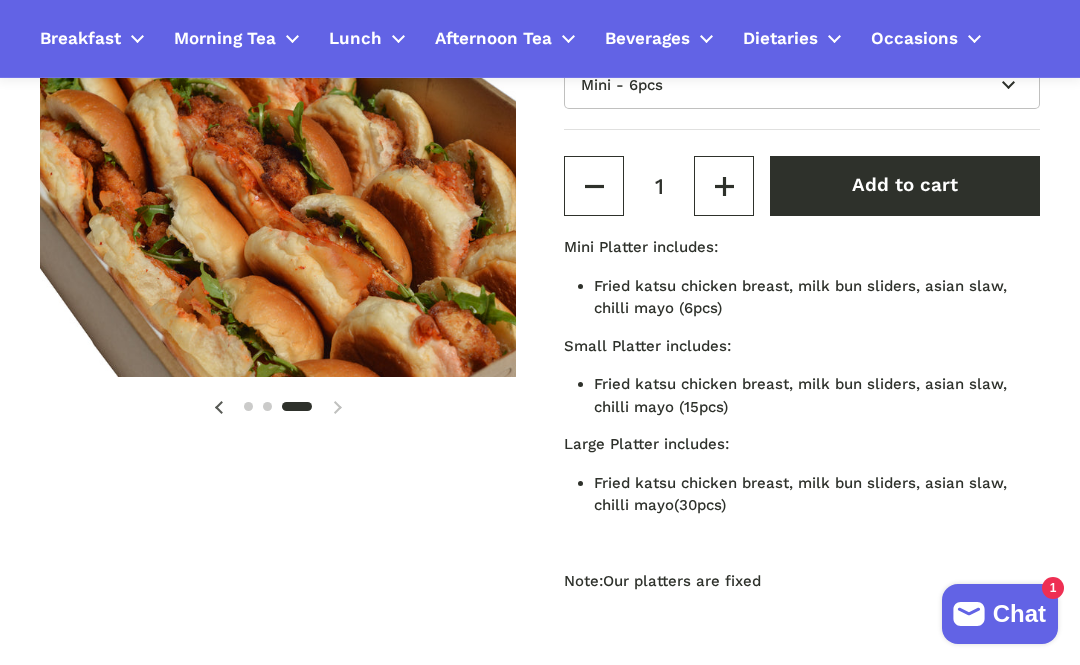click on "Finger Food" at bounding box center (381, 269) 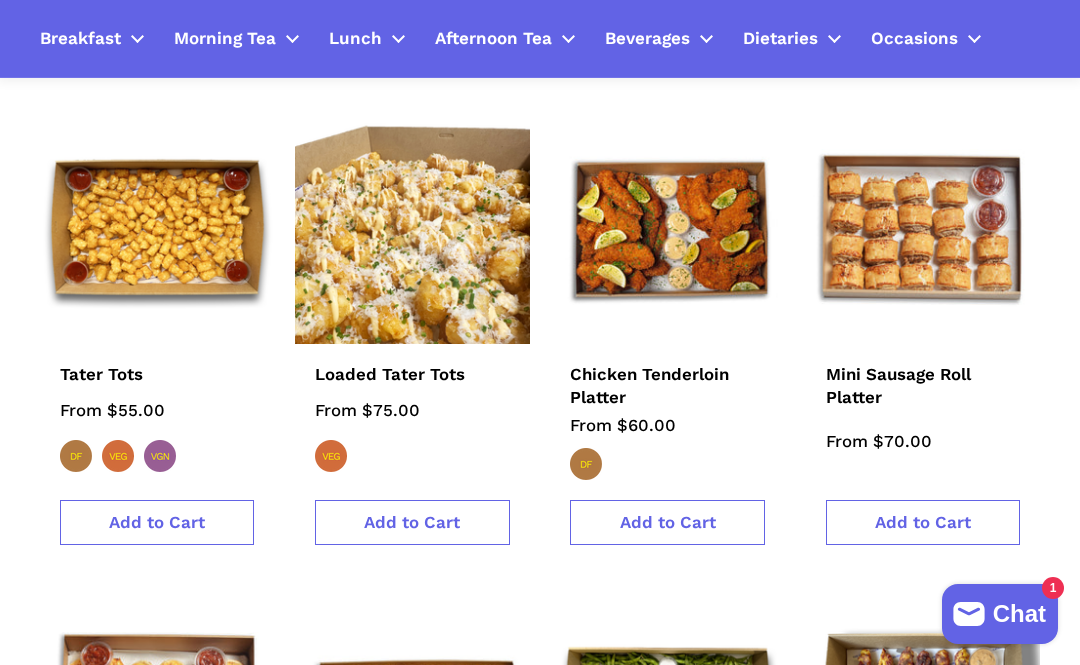 scroll, scrollTop: 1822, scrollLeft: 0, axis: vertical 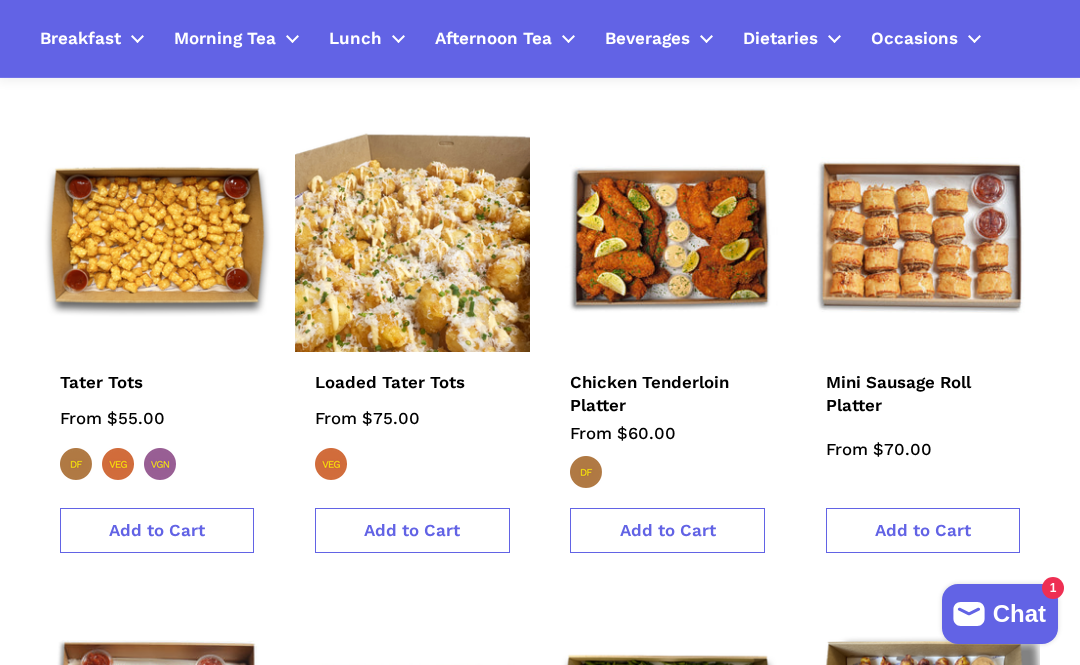 click at bounding box center (923, 235) 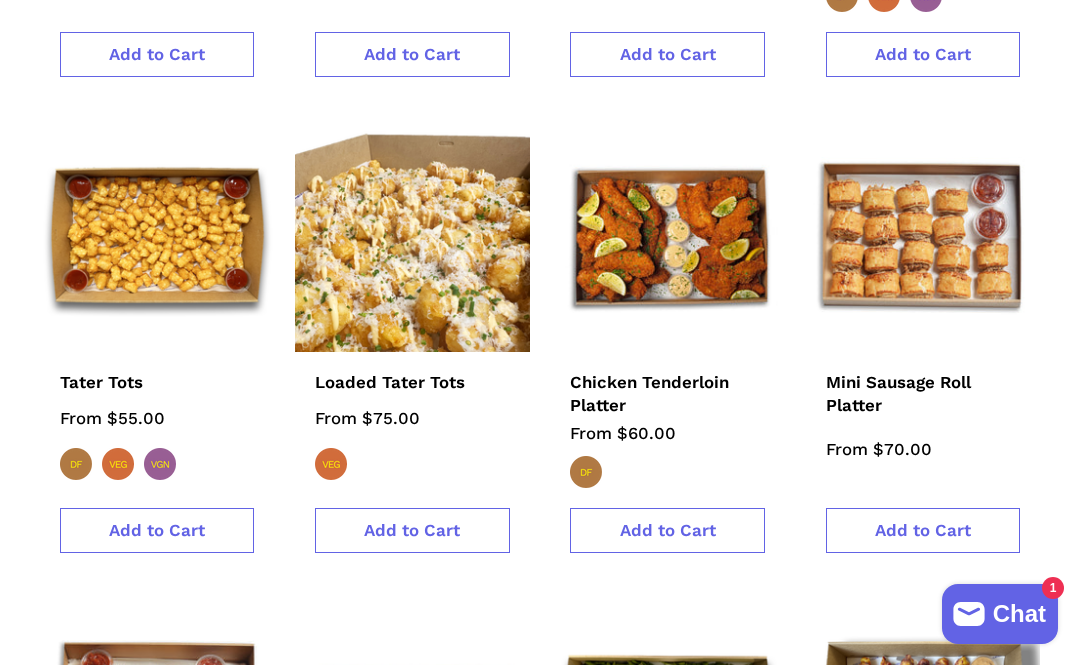 scroll, scrollTop: 1822, scrollLeft: 0, axis: vertical 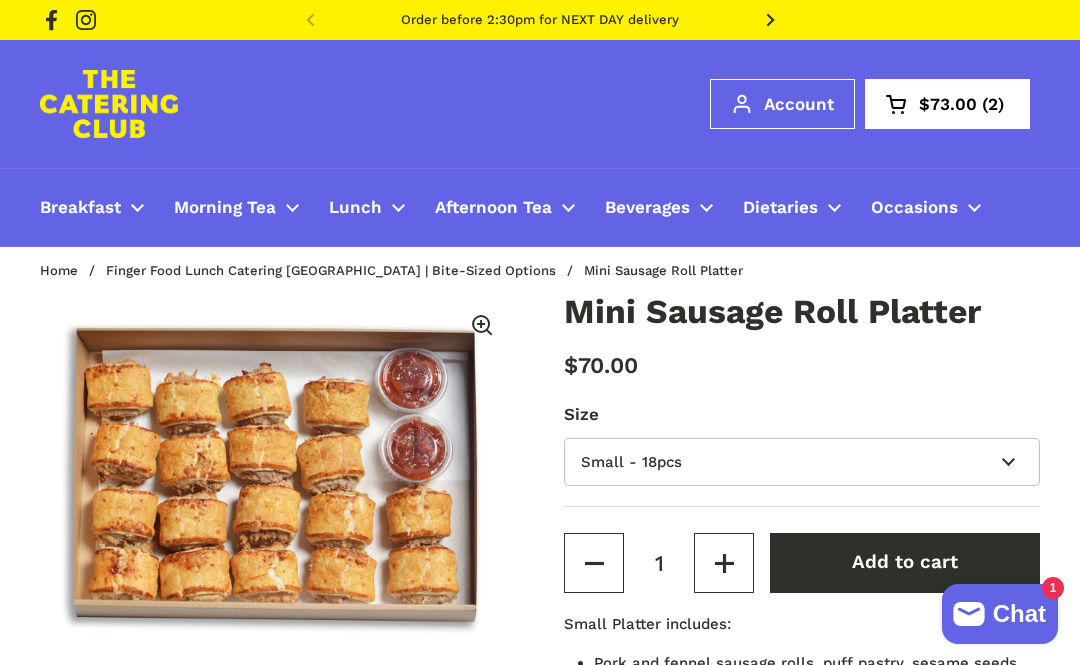 click on "Add to cart" at bounding box center [905, 563] 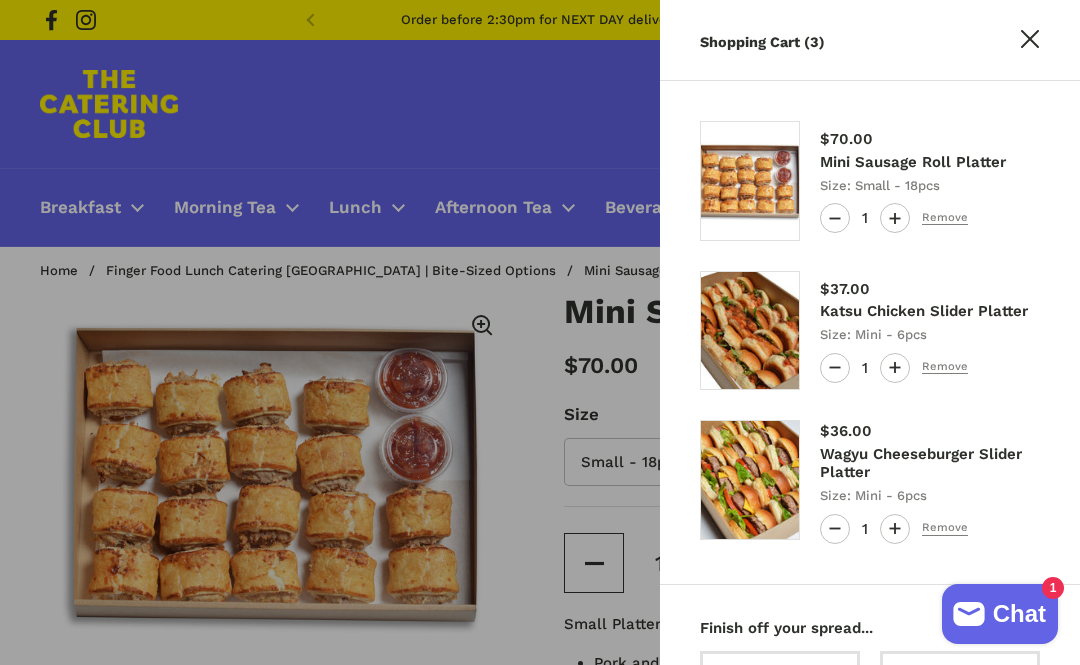 type 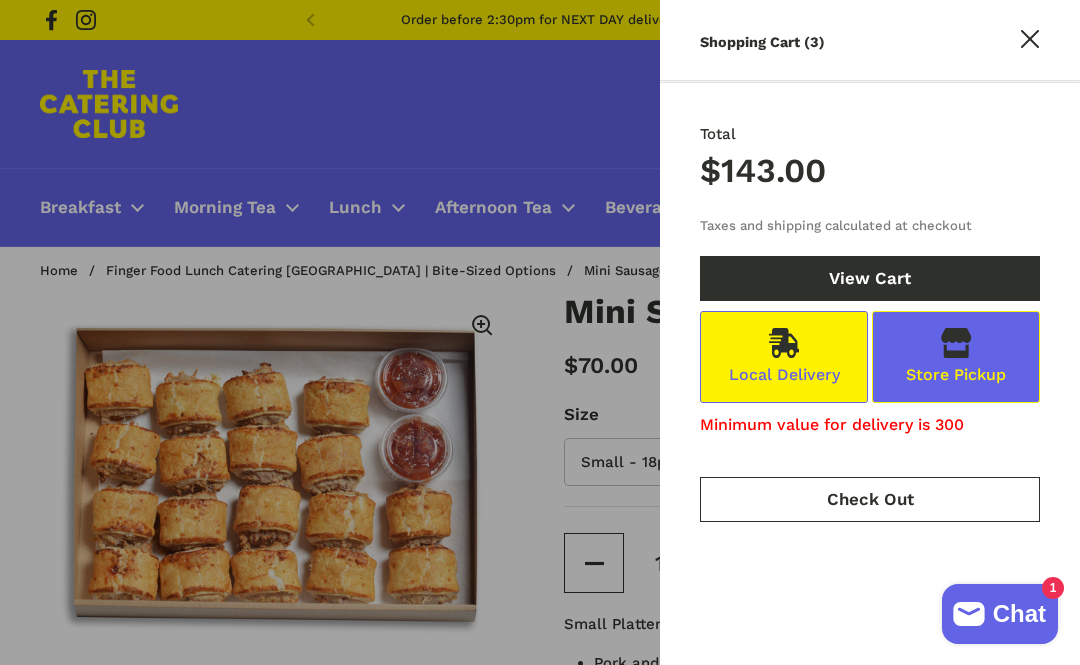 scroll, scrollTop: 1119, scrollLeft: 0, axis: vertical 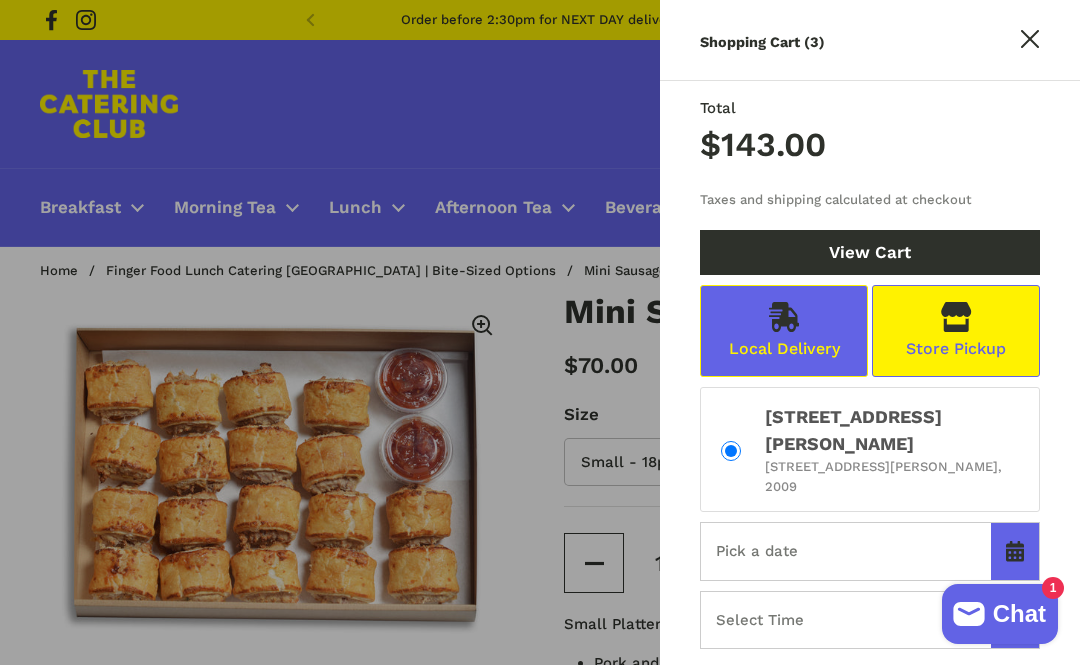 radio on "true" 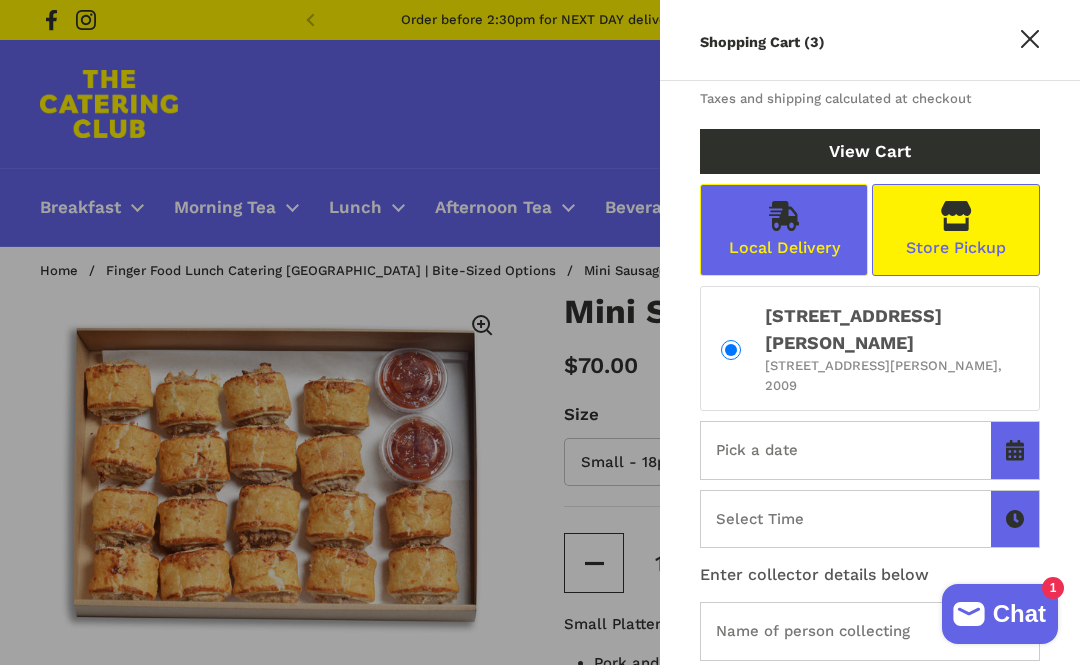 click on "Local Delivery" at bounding box center (784, 230) 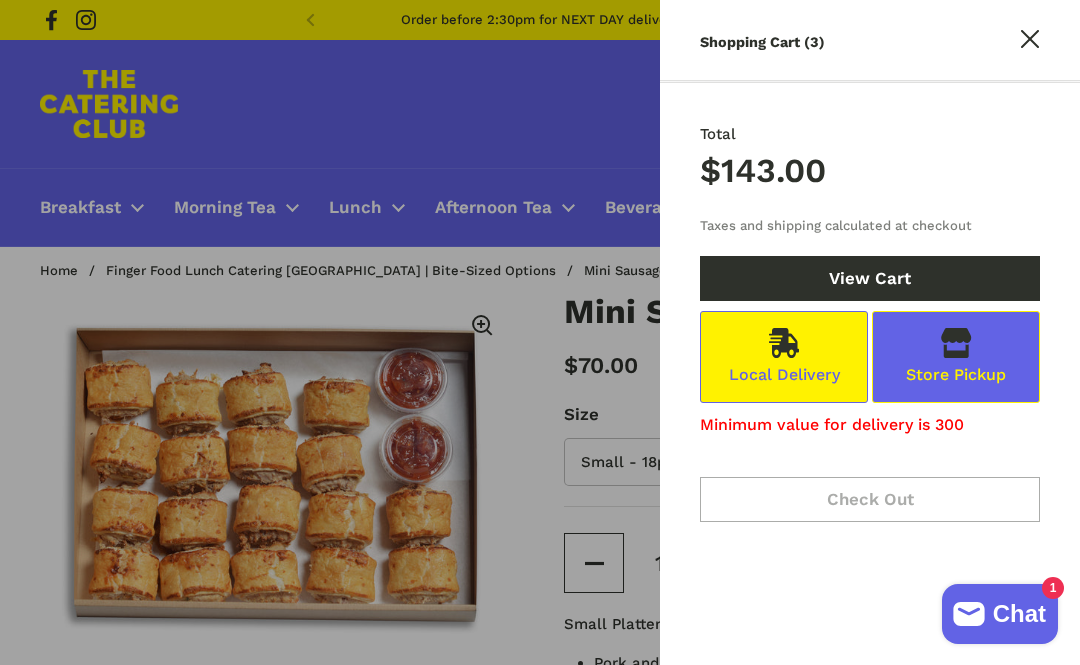 click on "Store Pickup" at bounding box center (956, 357) 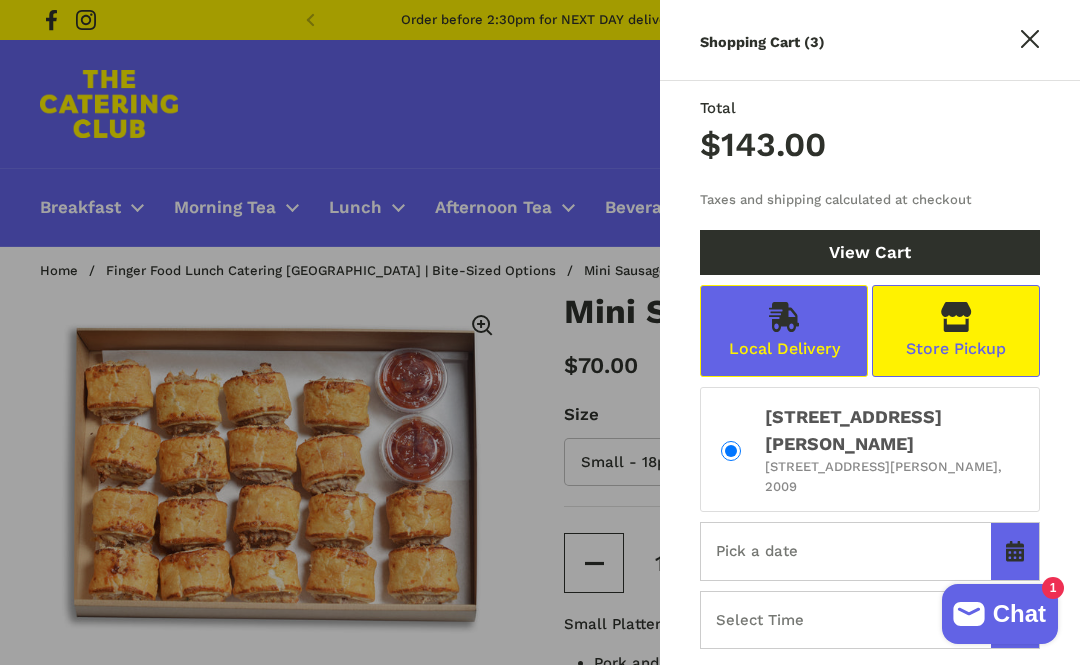 radio on "true" 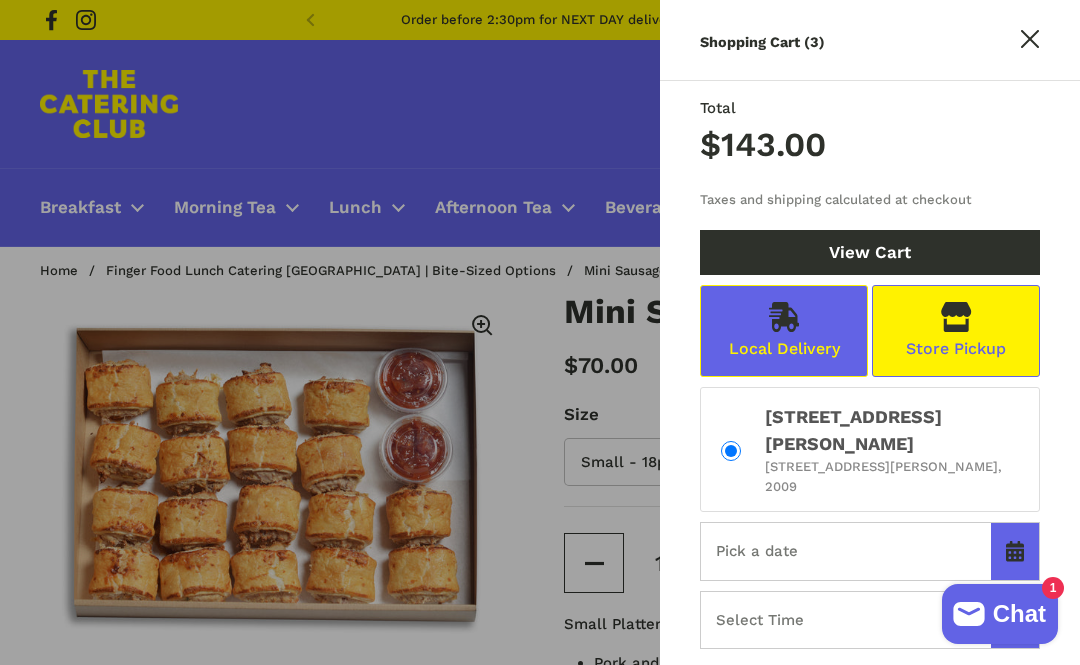 click 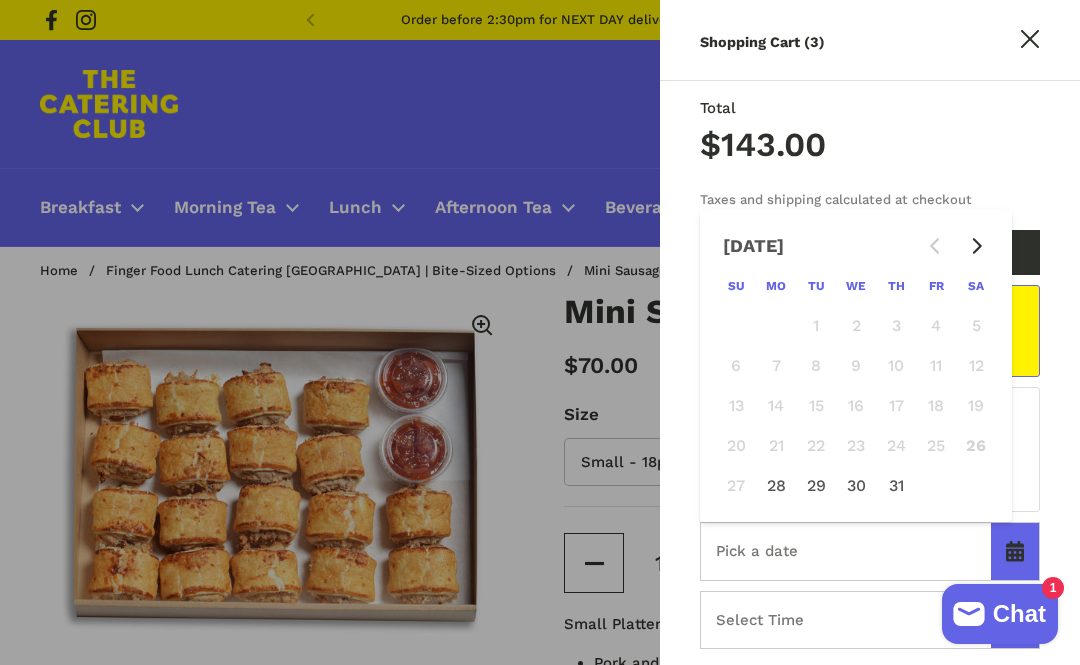 click on "Close sidebar" at bounding box center [1030, 42] 